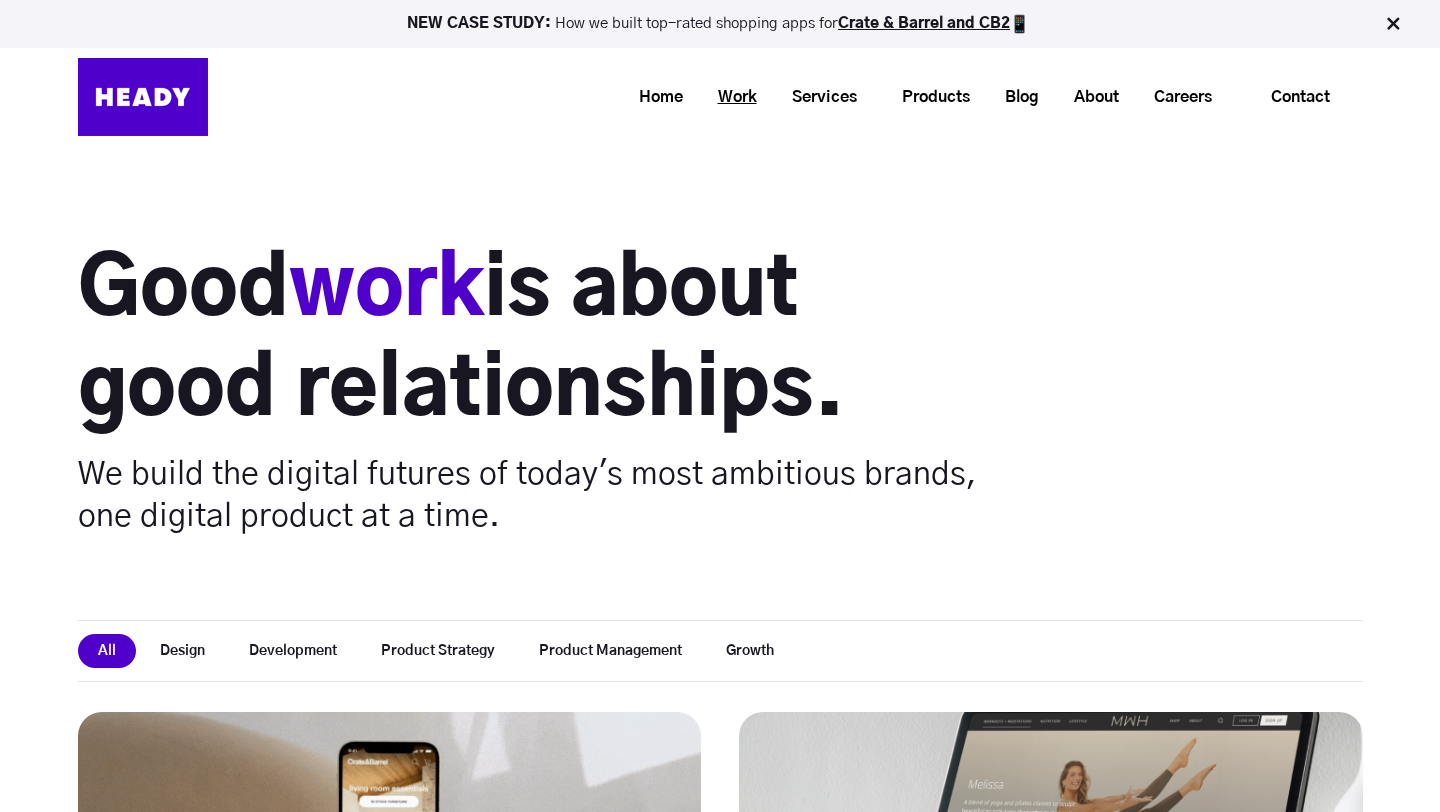 scroll, scrollTop: 0, scrollLeft: 0, axis: both 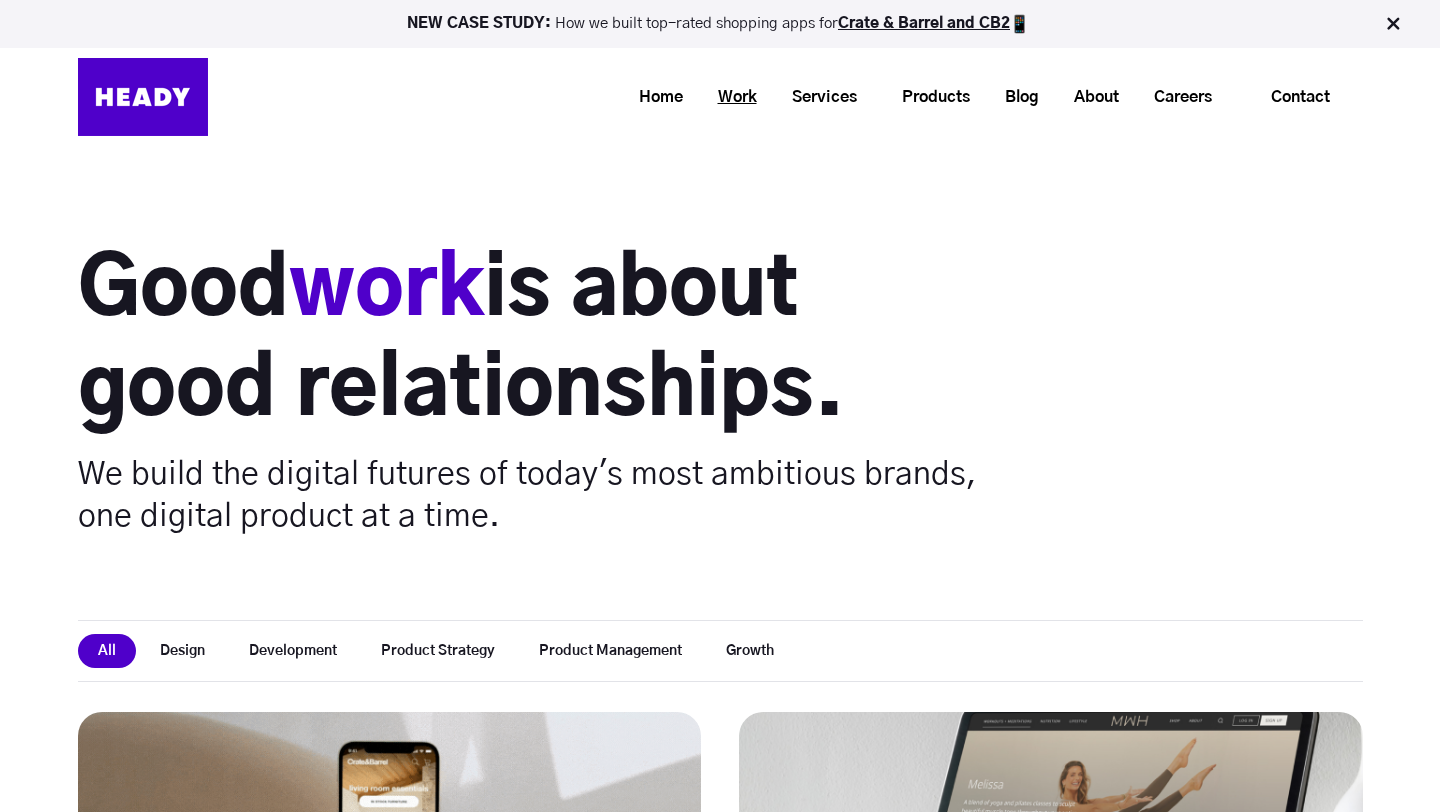 click on "Work" at bounding box center (730, 97) 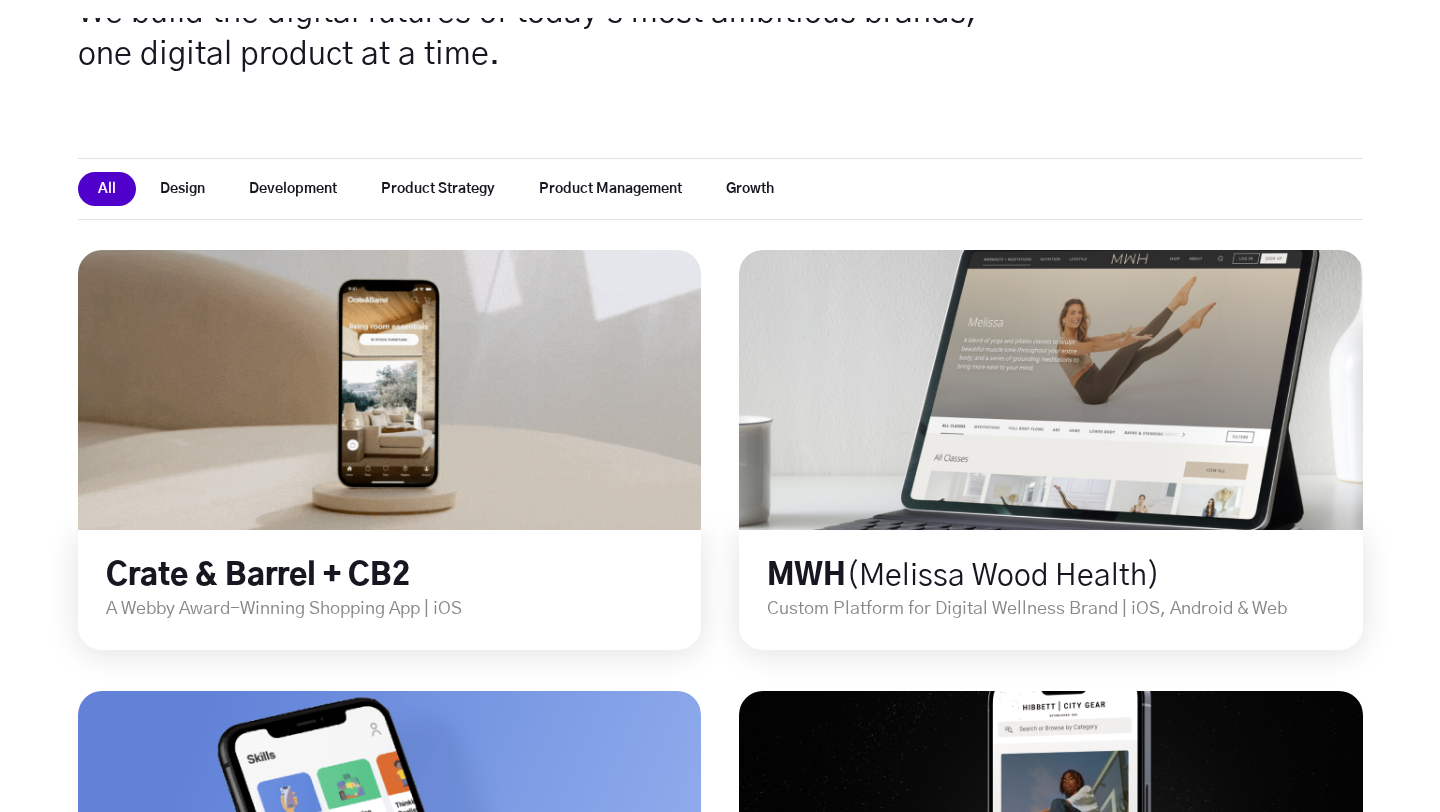 scroll, scrollTop: 779, scrollLeft: 0, axis: vertical 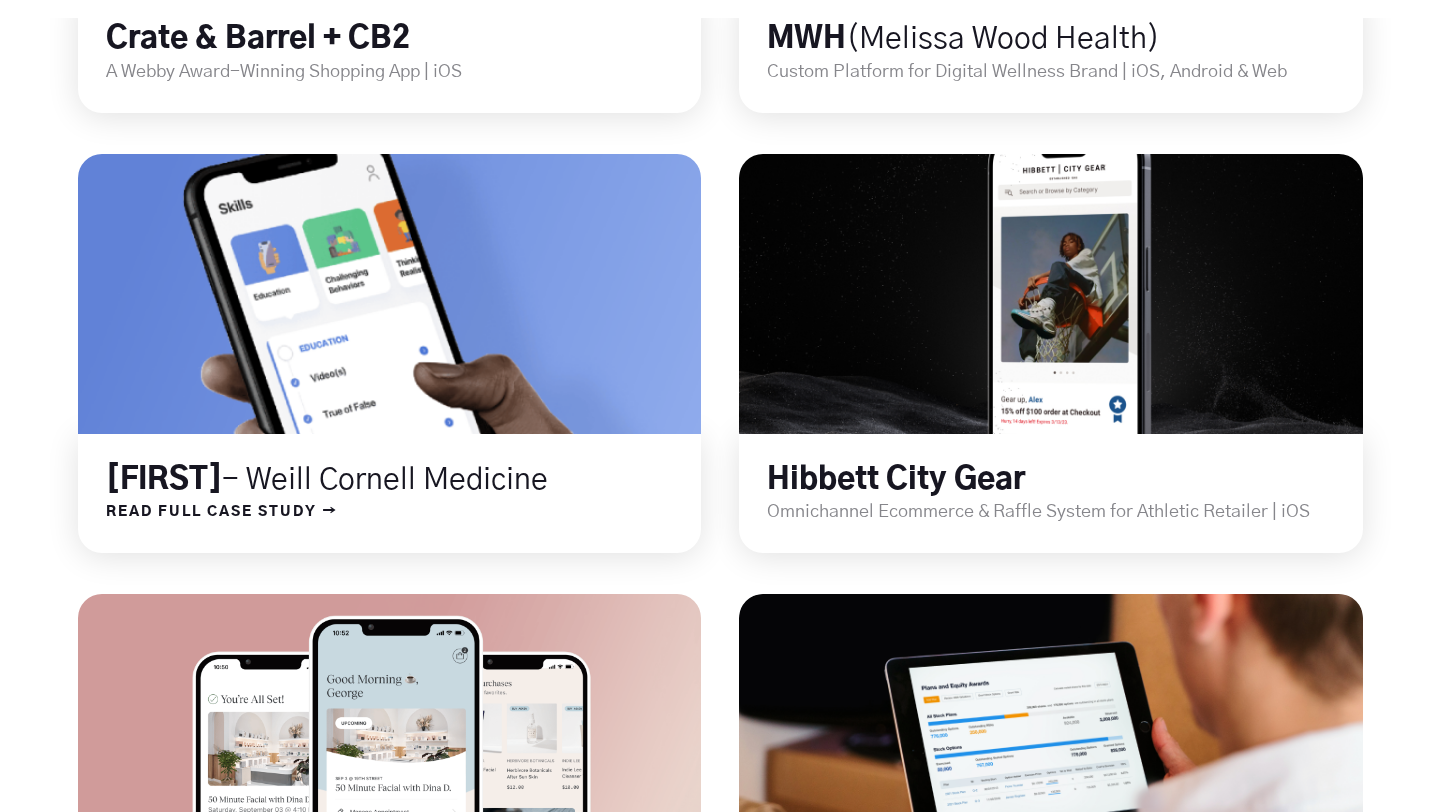 click at bounding box center [389, 294] 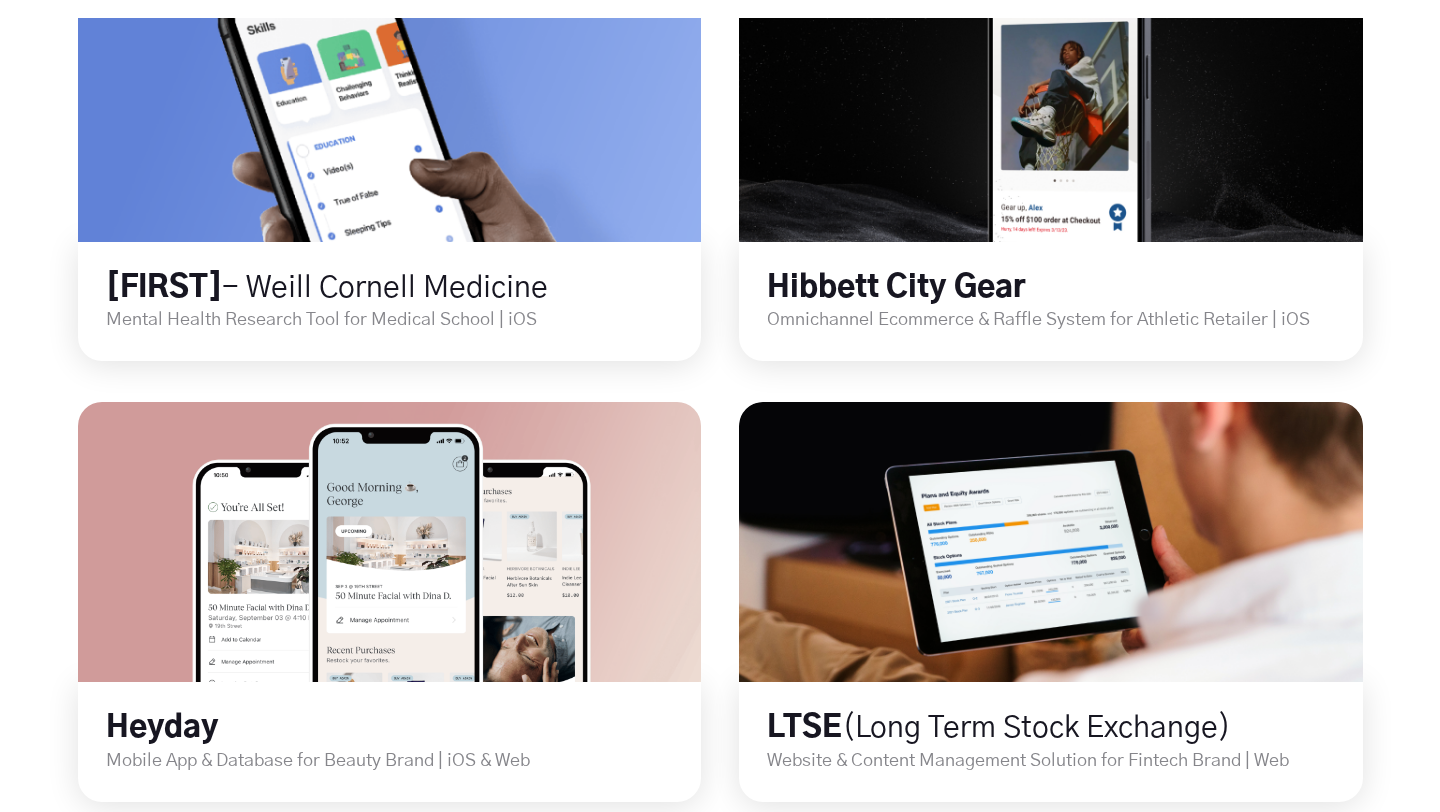 scroll, scrollTop: 1211, scrollLeft: 0, axis: vertical 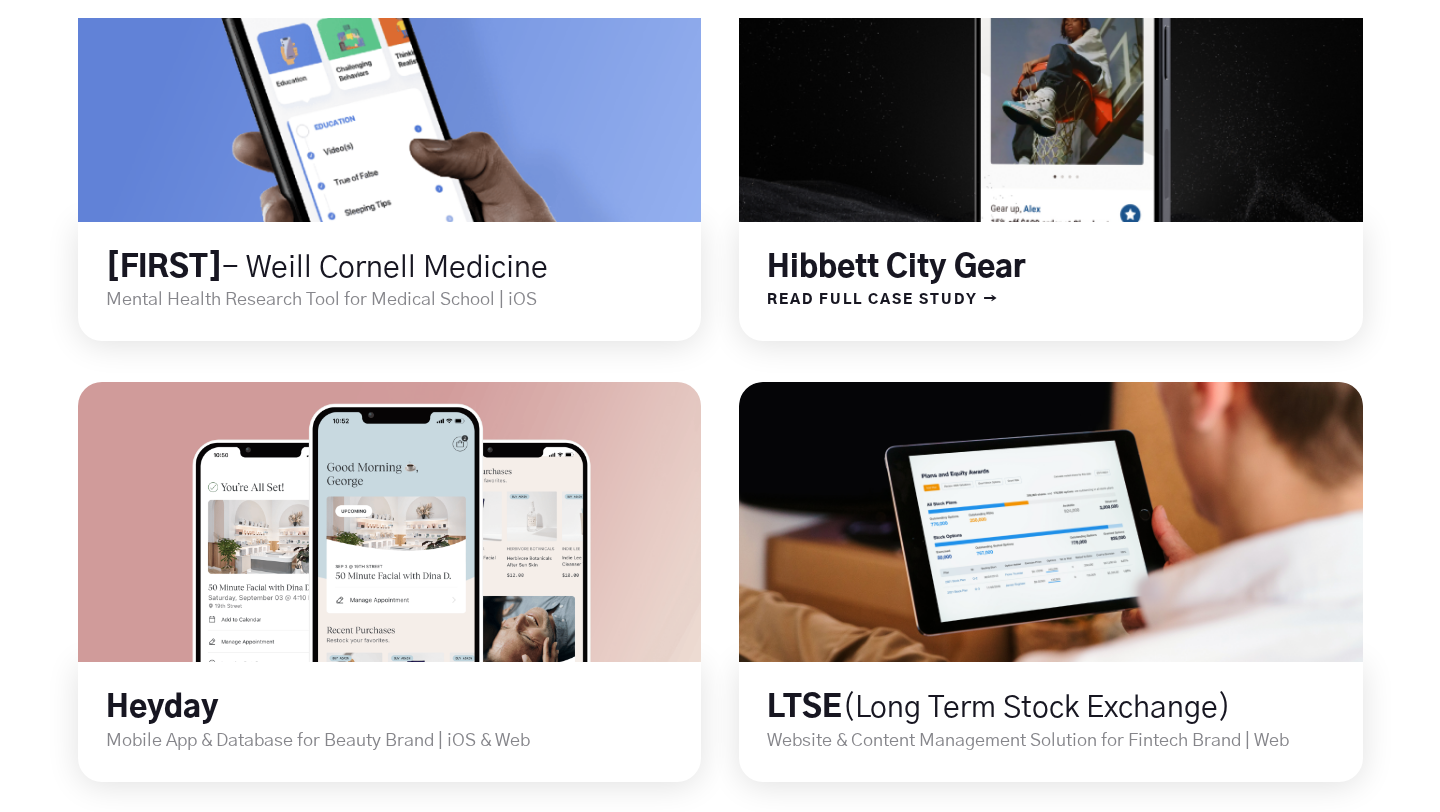 click at bounding box center [1051, 82] 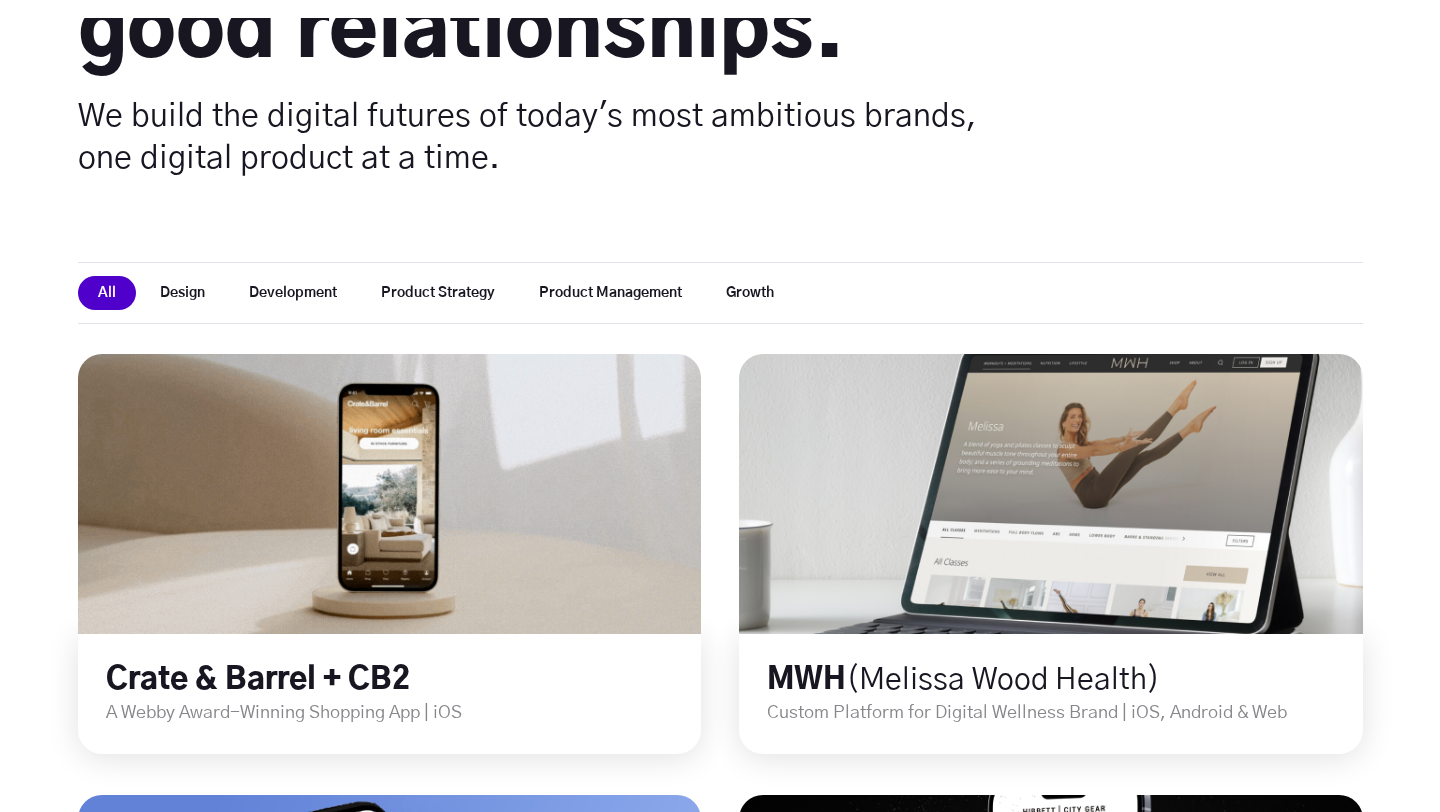 scroll, scrollTop: 0, scrollLeft: 0, axis: both 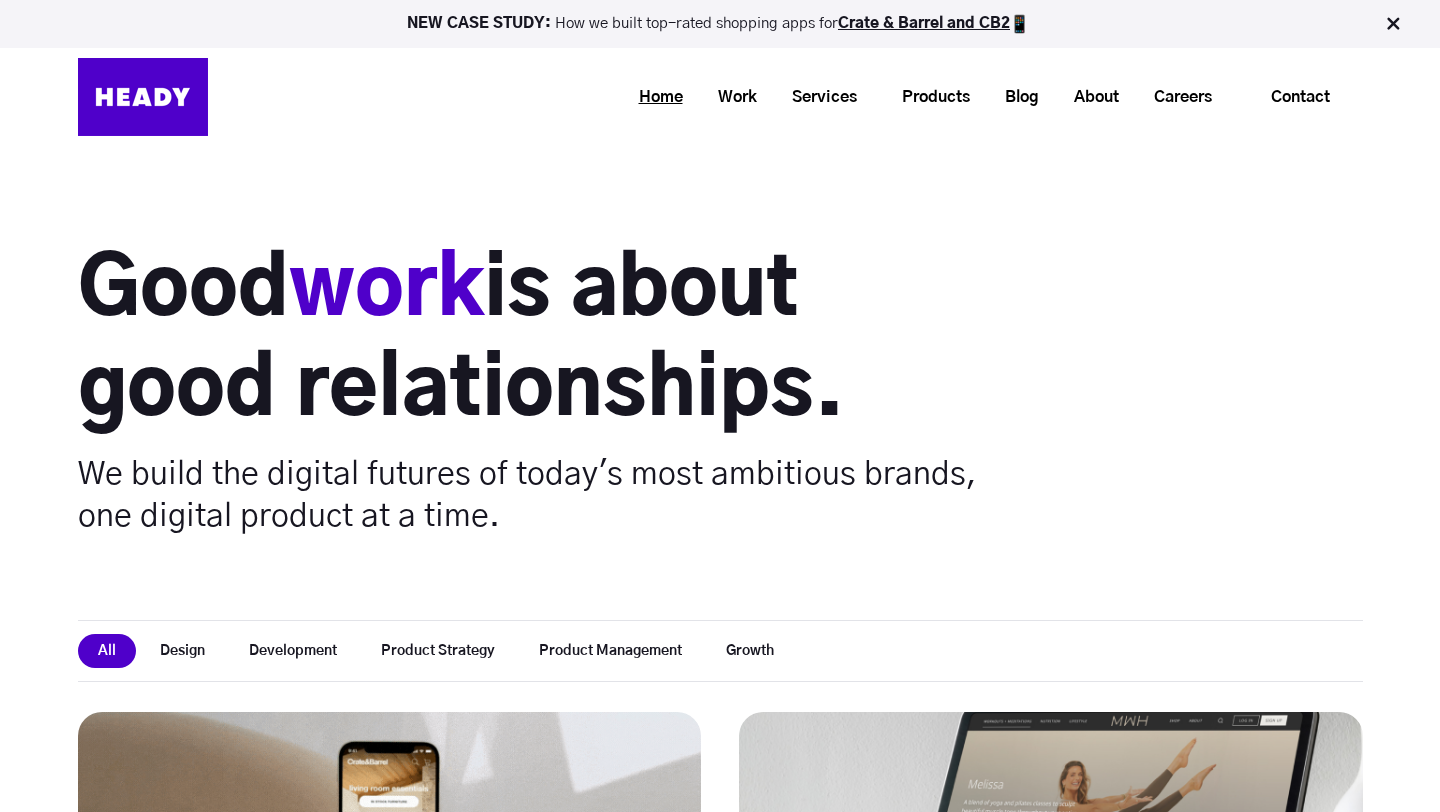 click on "Home" at bounding box center (653, 97) 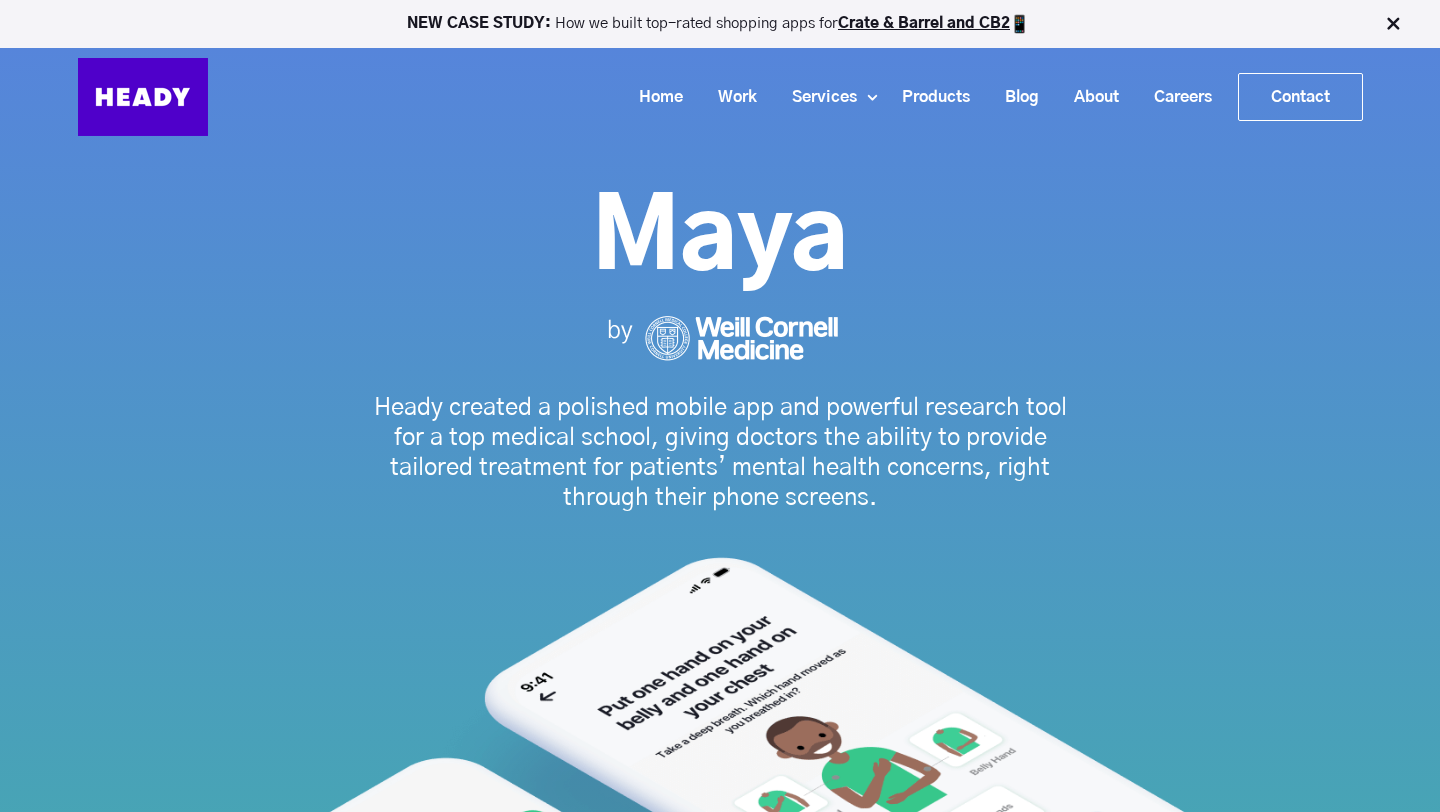 scroll, scrollTop: 0, scrollLeft: 0, axis: both 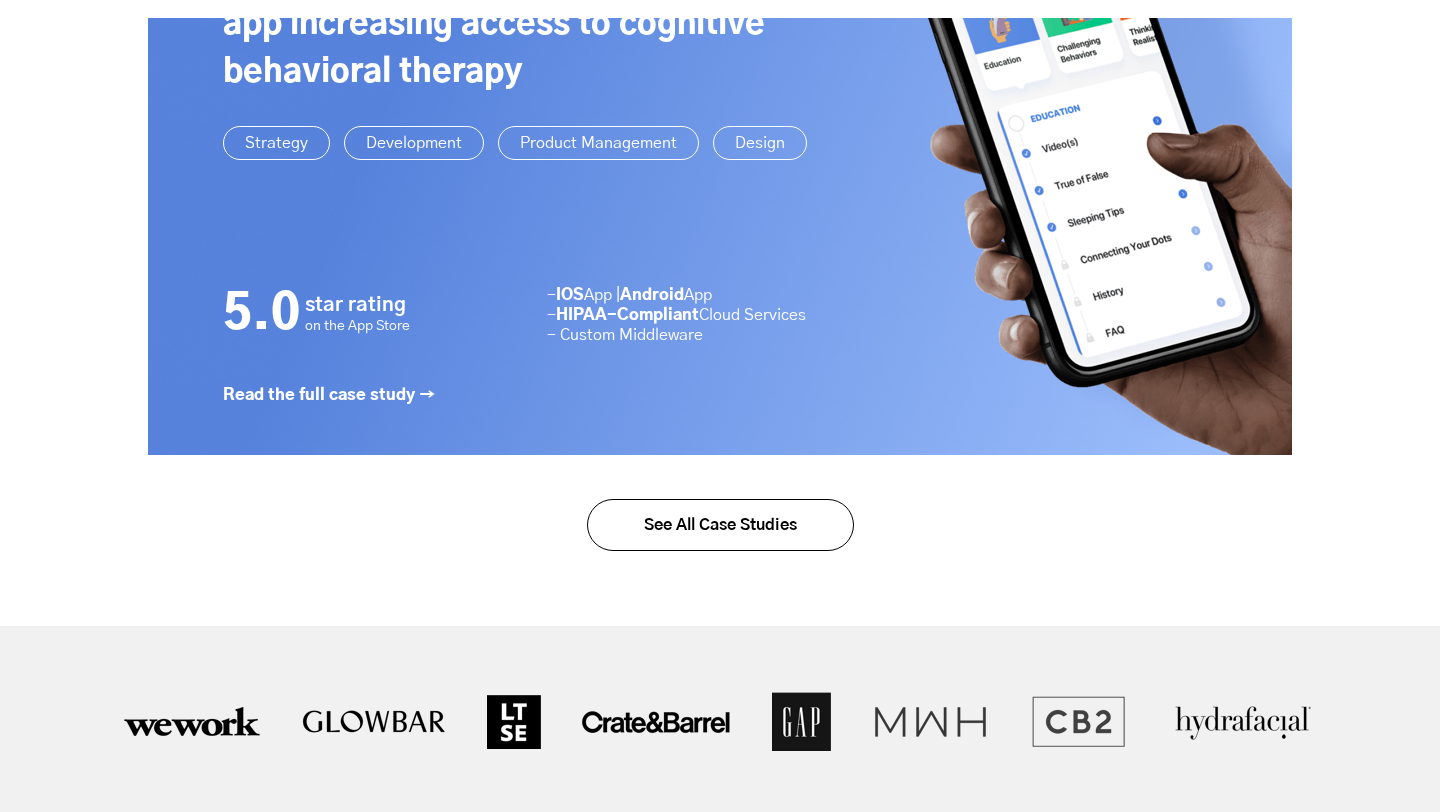 click on "See All Case Studies" at bounding box center (720, 525) 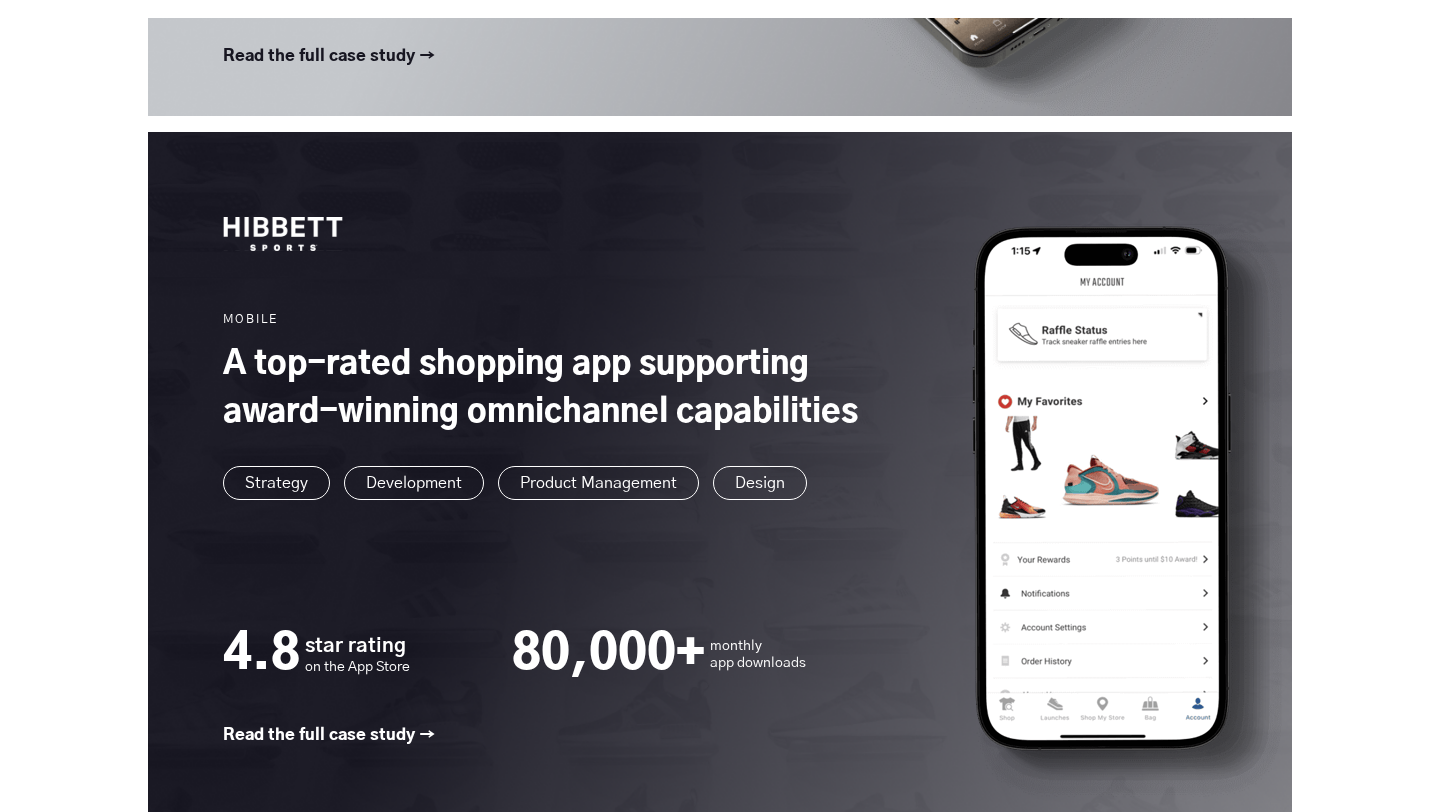 scroll, scrollTop: 2517, scrollLeft: 0, axis: vertical 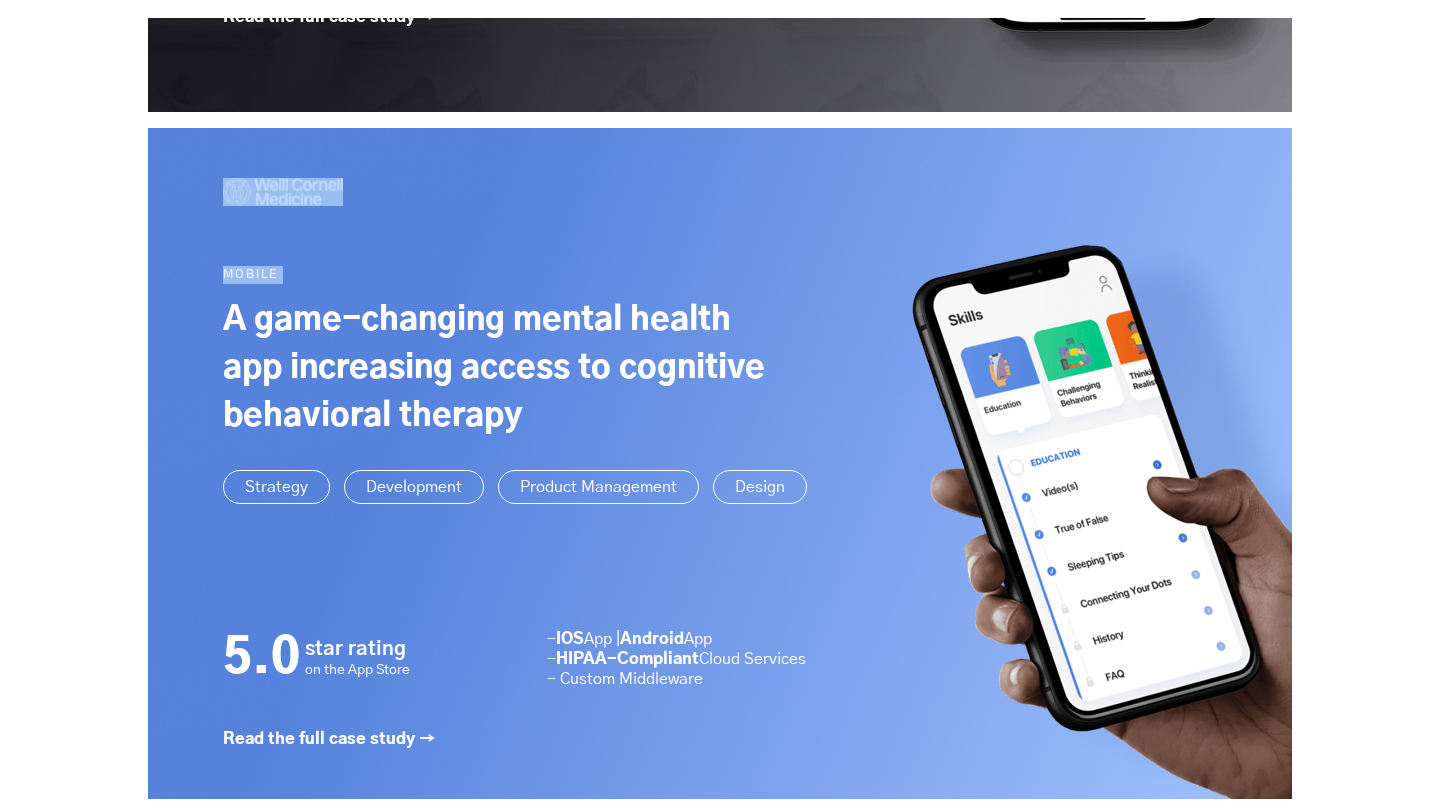 drag, startPoint x: 116, startPoint y: 304, endPoint x: 578, endPoint y: 469, distance: 490.58026 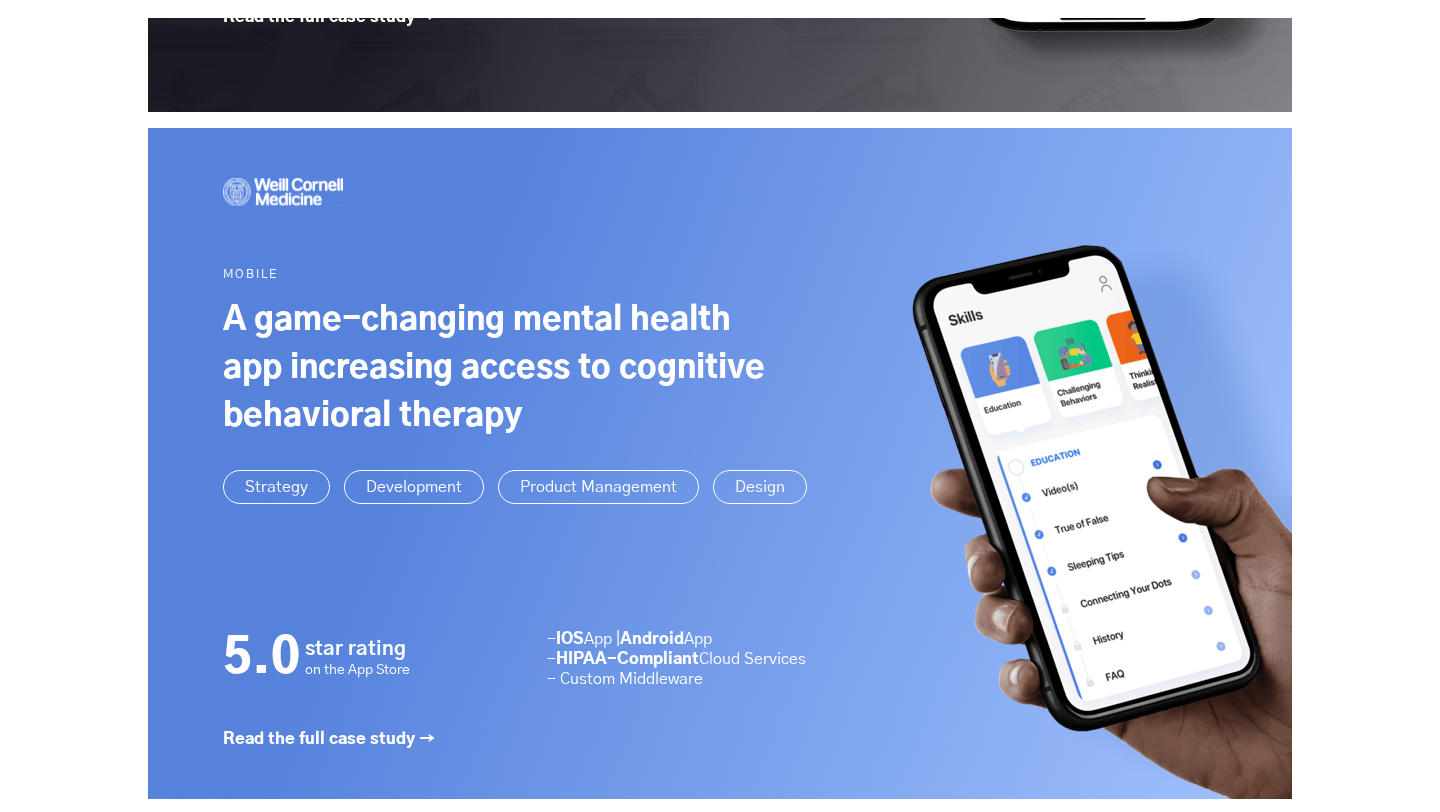 click on "Our Work
MOBILE
A mobile commerce strategy seamlessly blending unique brand identities with a unified backend
Strategy
Development
Product Management
Design
Great experience. For once, an app that adds value to just experiencing the website.”
5 STAR APP STORE REVIEW FOR CB2
Read the full case study →" at bounding box center (720, -237) 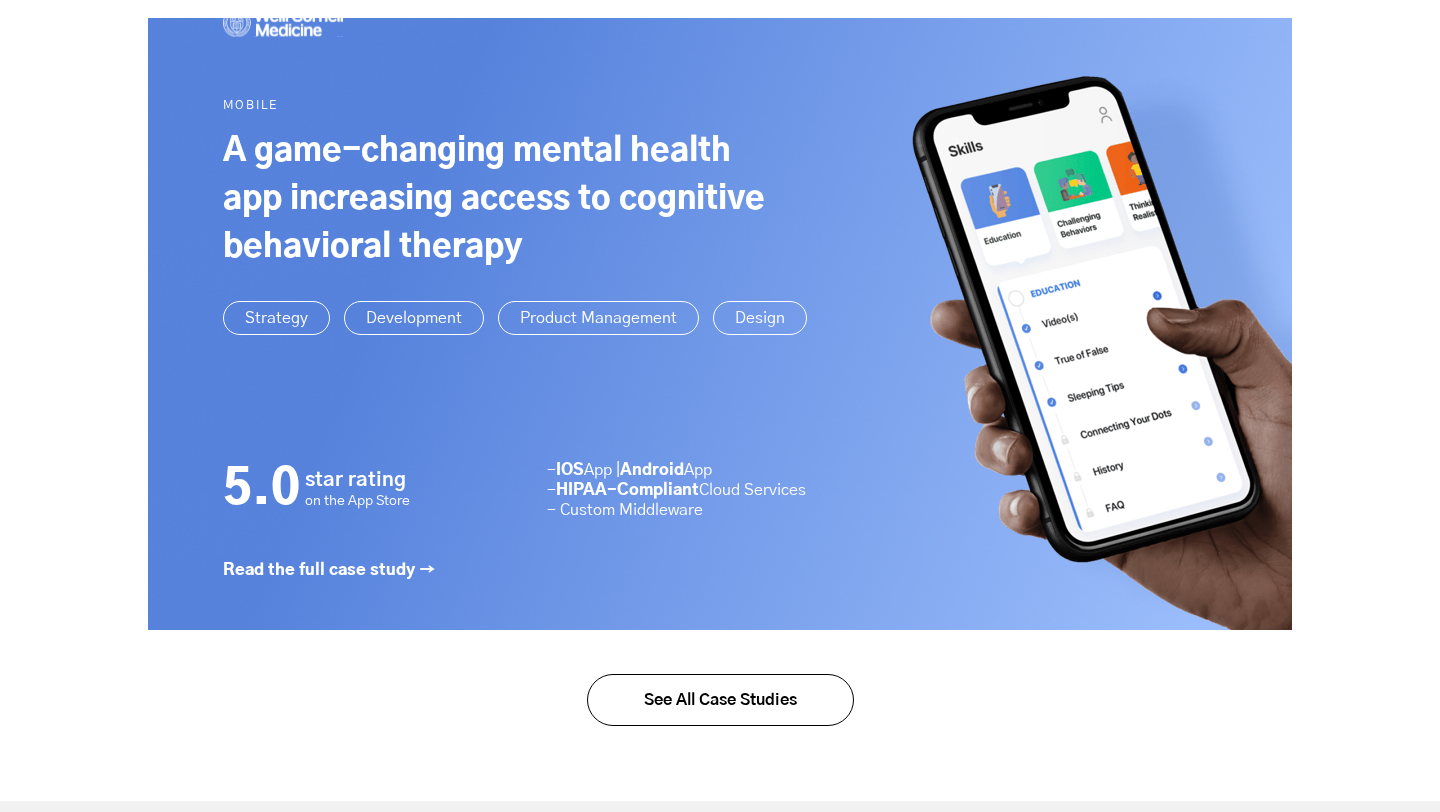 scroll, scrollTop: 2903, scrollLeft: 0, axis: vertical 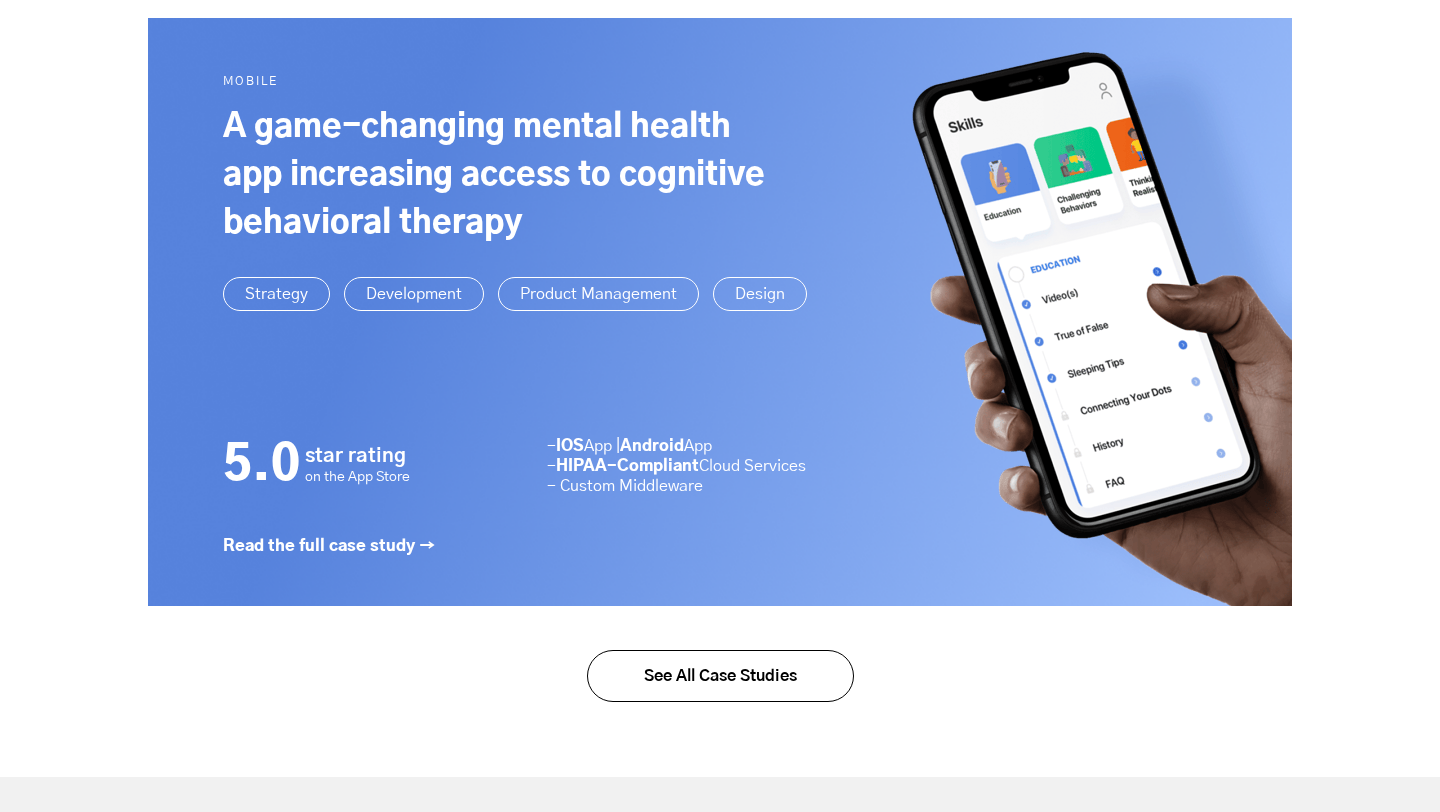 drag, startPoint x: 153, startPoint y: 408, endPoint x: 980, endPoint y: 638, distance: 858.38745 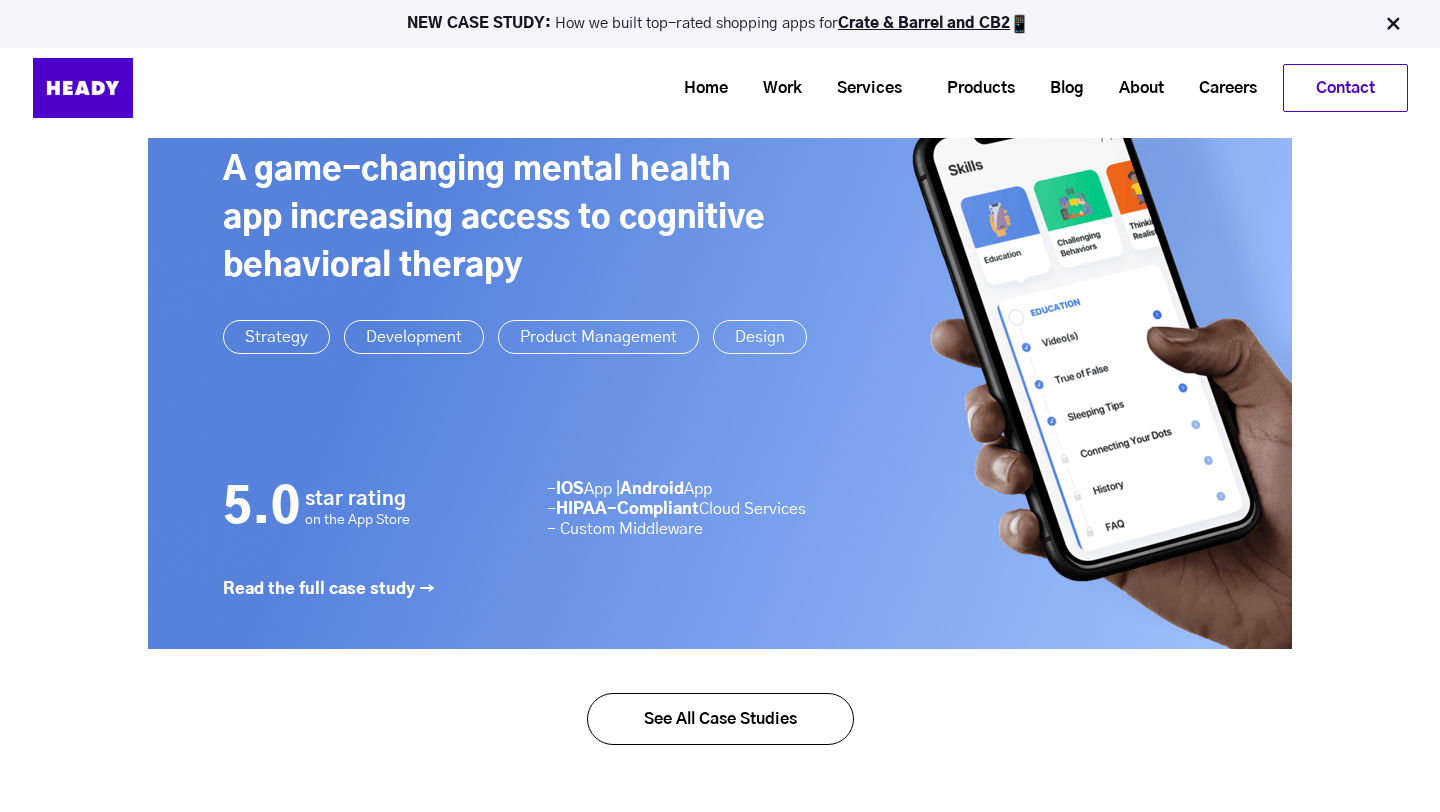 scroll, scrollTop: 2864, scrollLeft: 0, axis: vertical 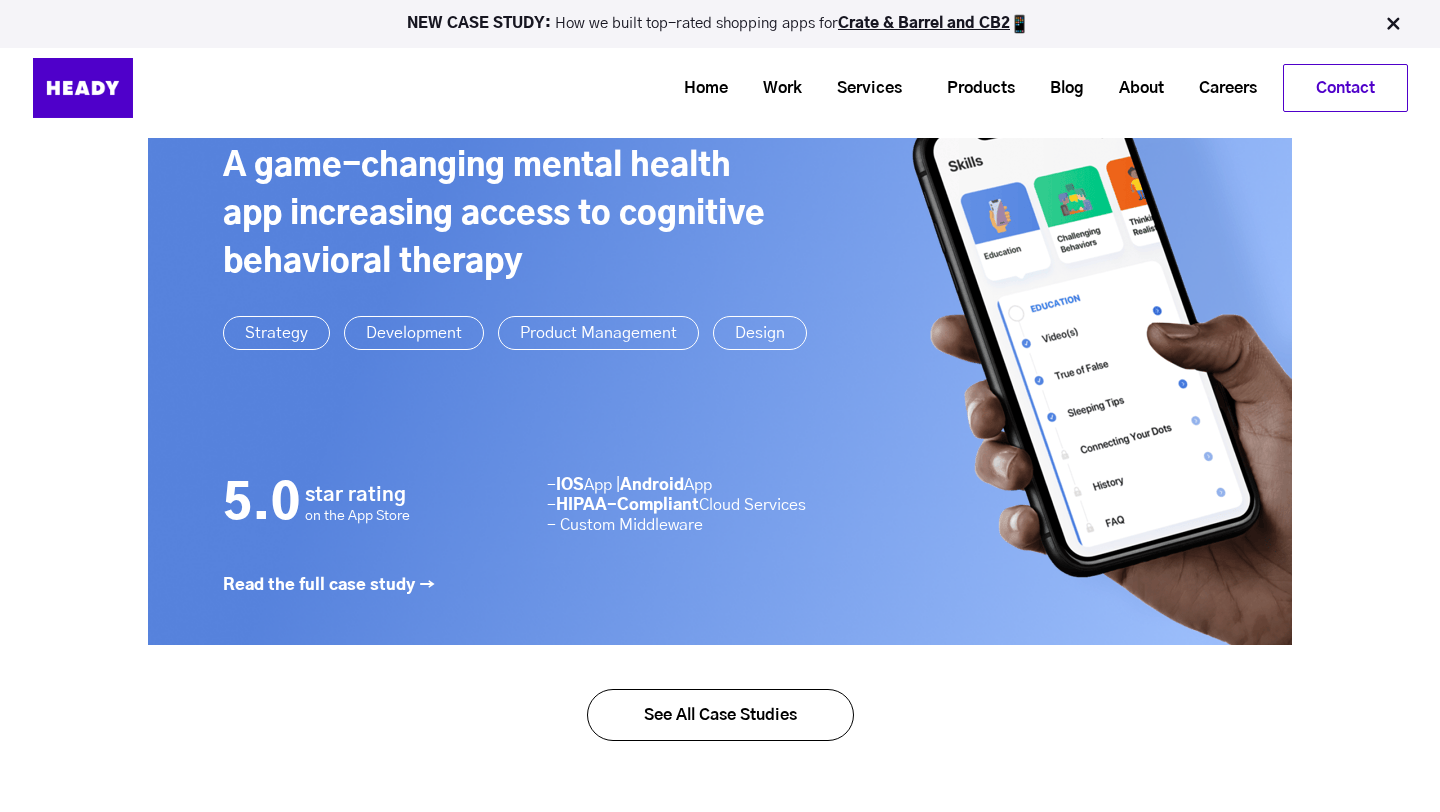 click on "Our Work
MOBILE
A mobile commerce strategy seamlessly blending unique brand identities with a unified backend
Strategy
Development
Product Management
Design
Great experience. For once, an app that adds value to just experiencing the website.”
5 STAR APP STORE REVIEW FOR CB2
Read the full case study →" at bounding box center [720, -391] 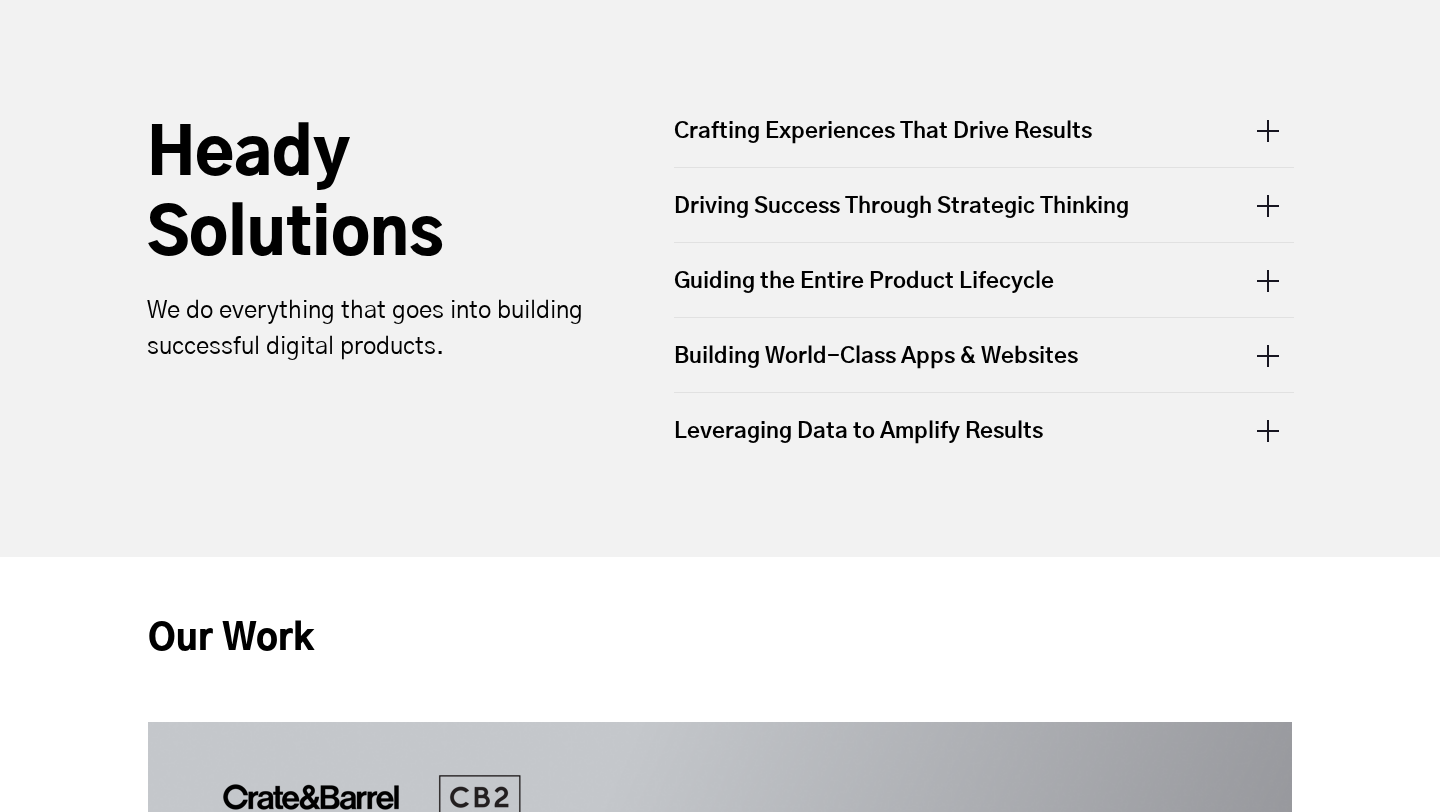 scroll, scrollTop: 0, scrollLeft: 0, axis: both 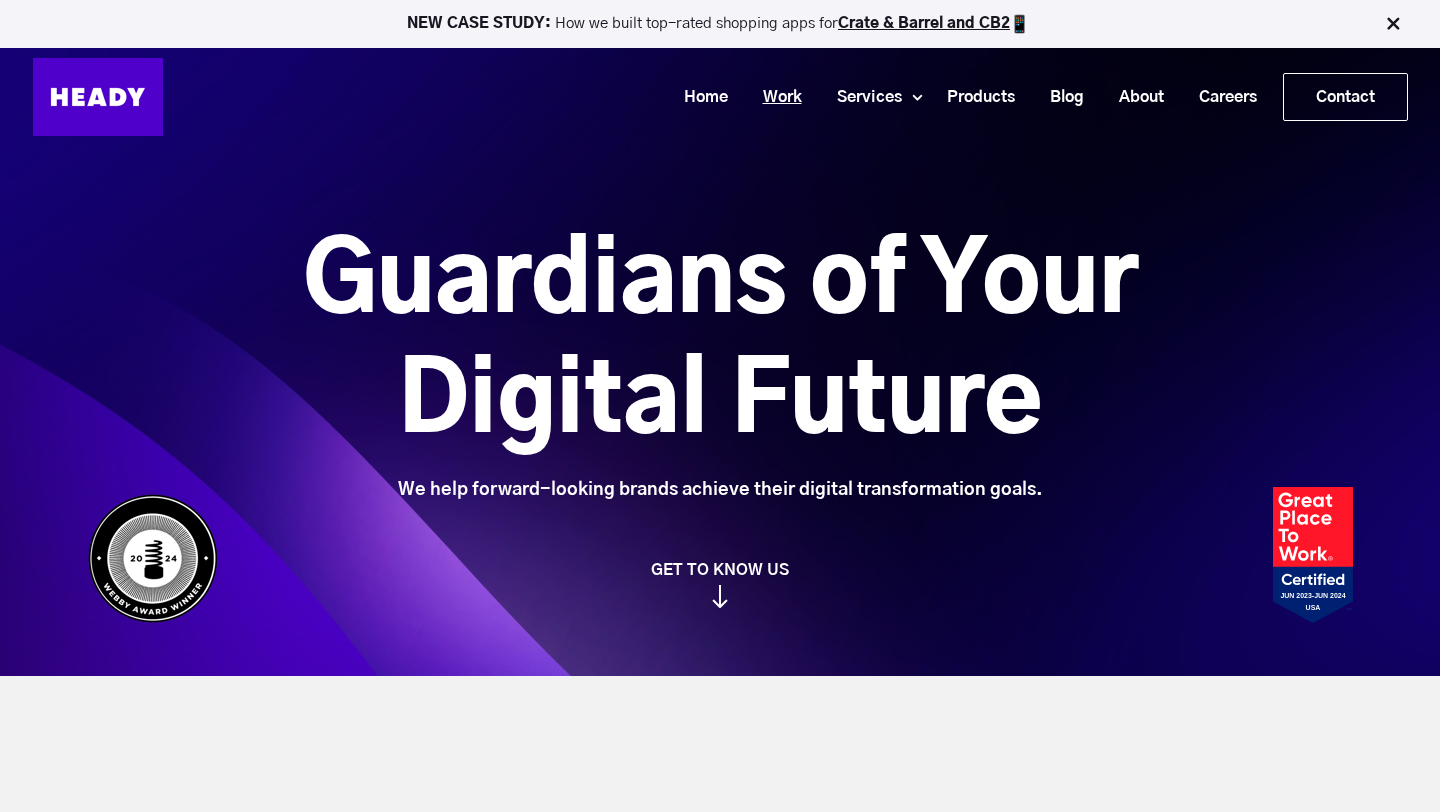 click on "Work" at bounding box center [775, 97] 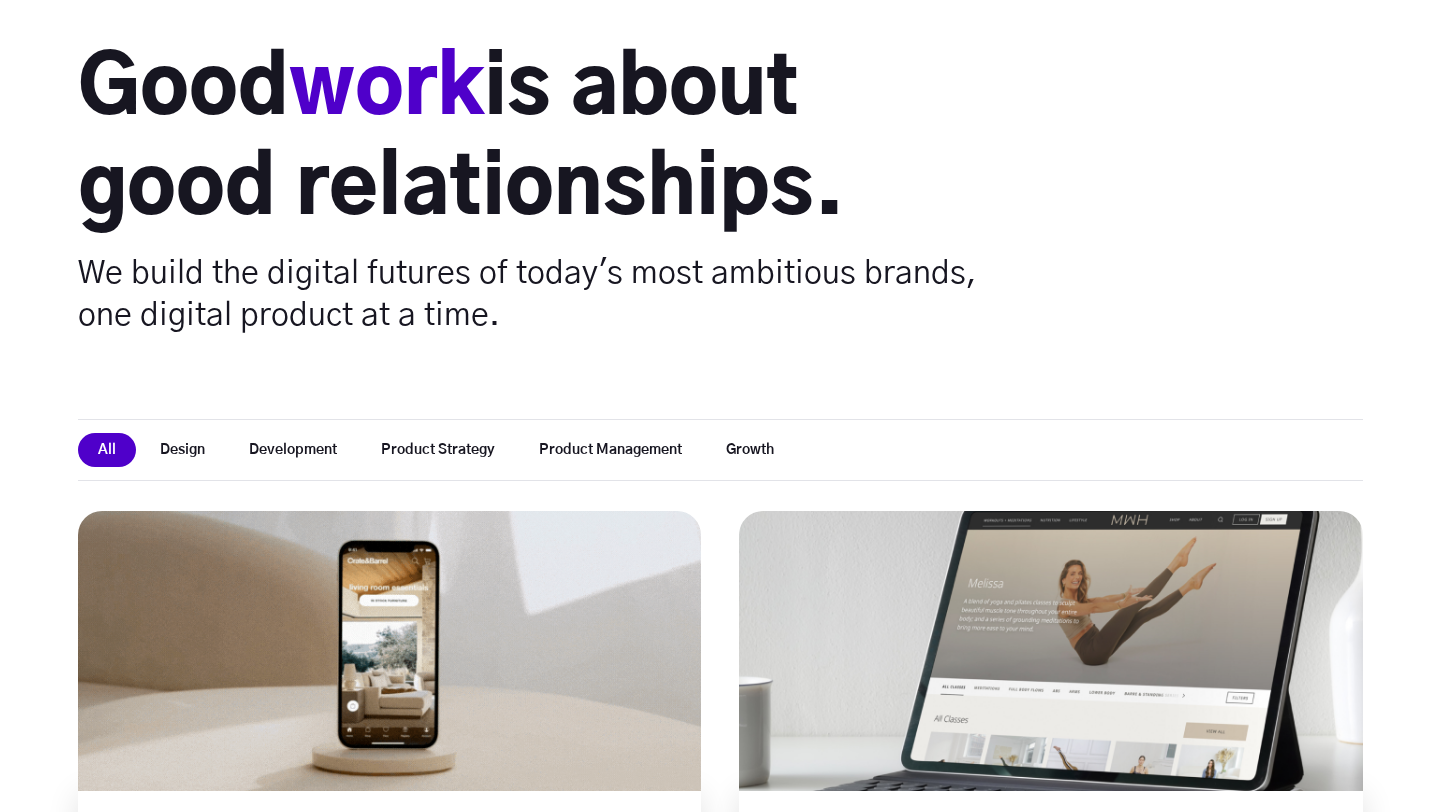 scroll, scrollTop: 436, scrollLeft: 0, axis: vertical 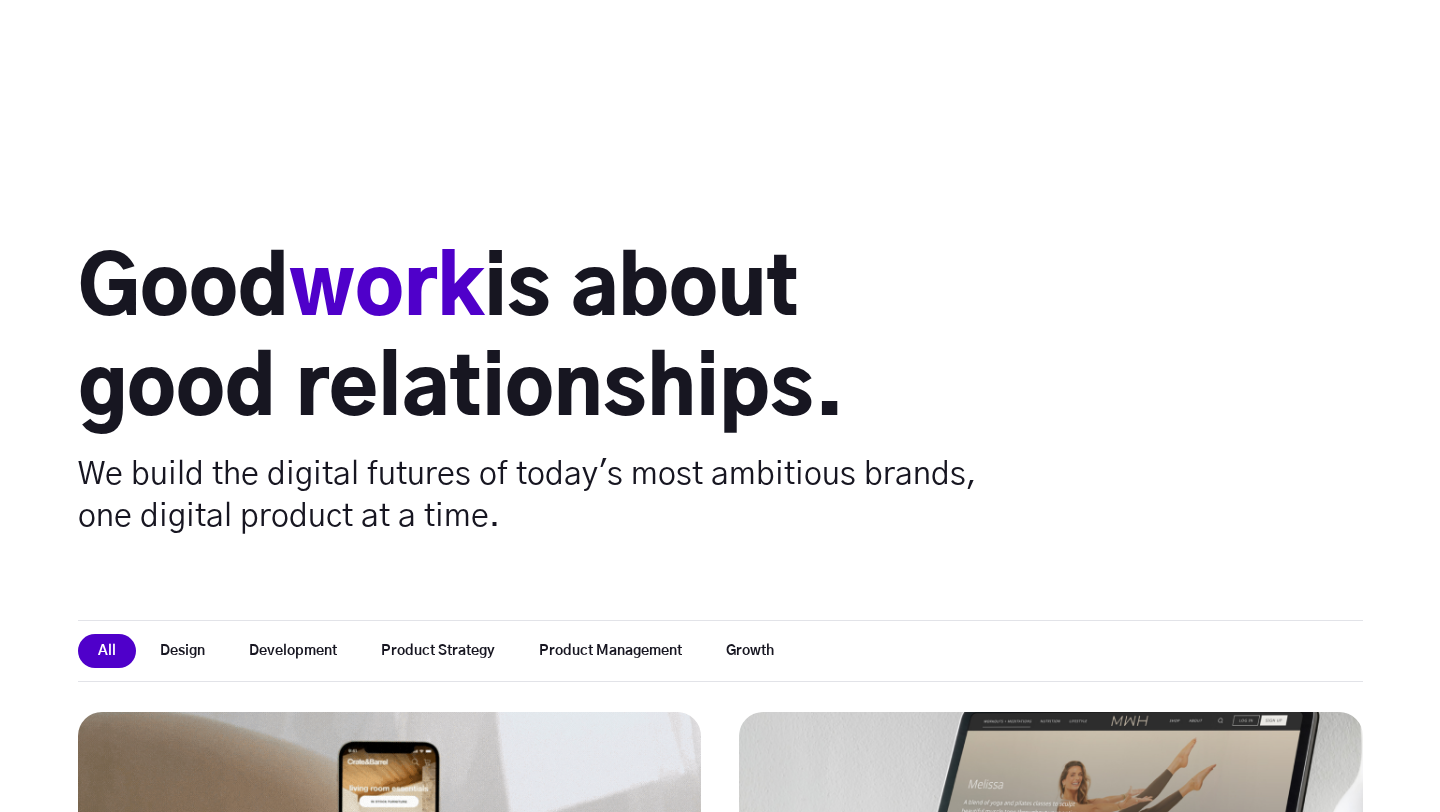 click on "Filter by
All" at bounding box center [720, 597] 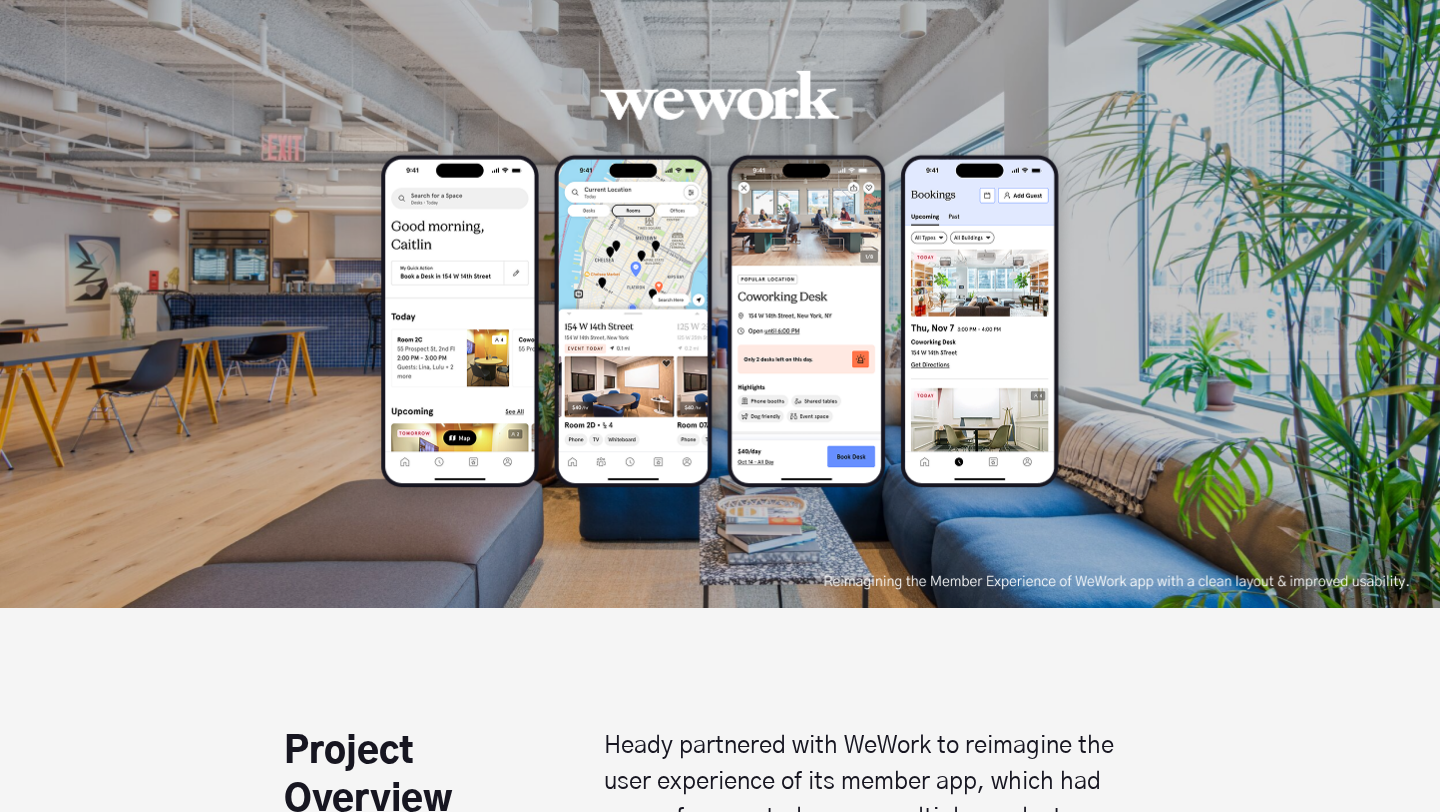 scroll, scrollTop: 645, scrollLeft: 0, axis: vertical 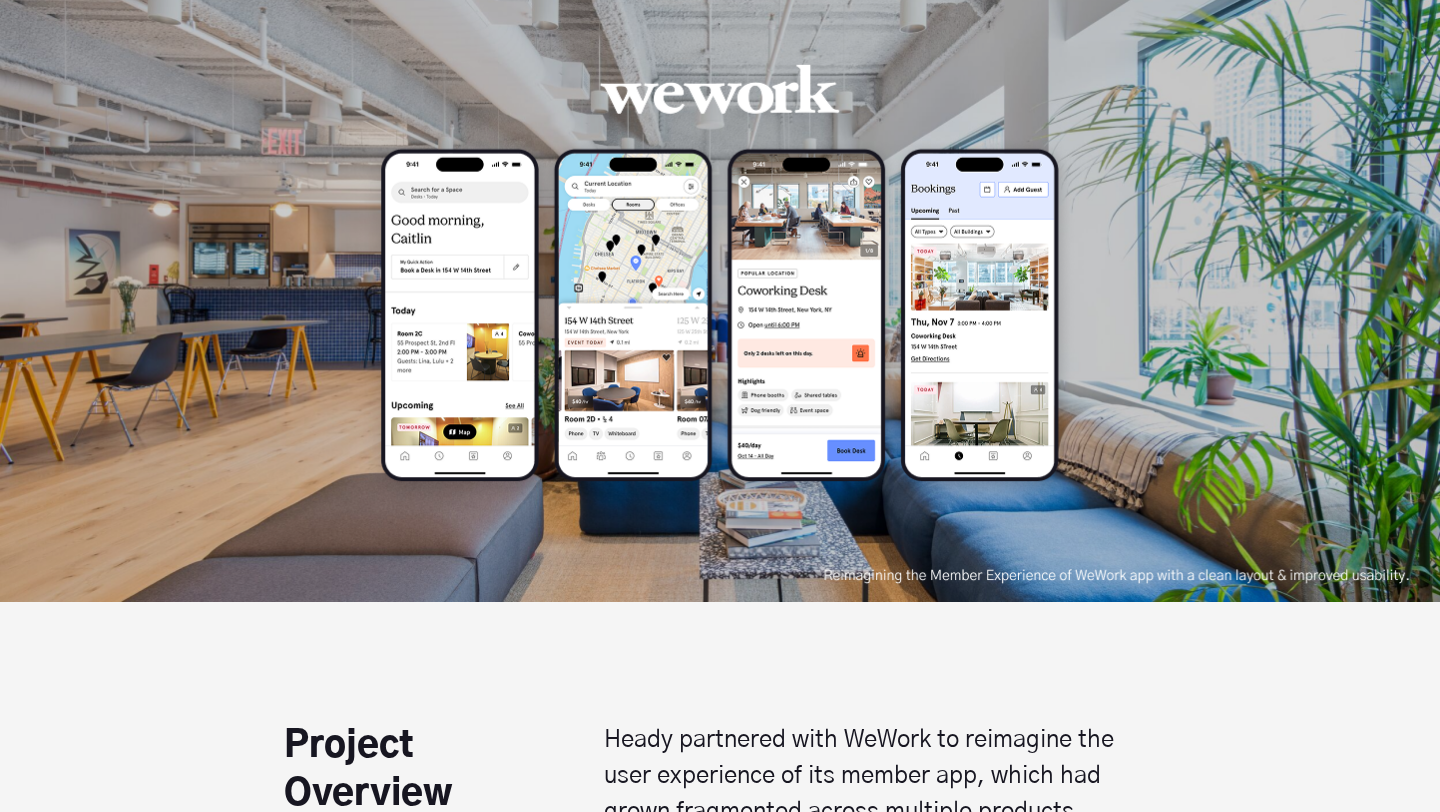 drag, startPoint x: 824, startPoint y: 578, endPoint x: 852, endPoint y: 577, distance: 28.01785 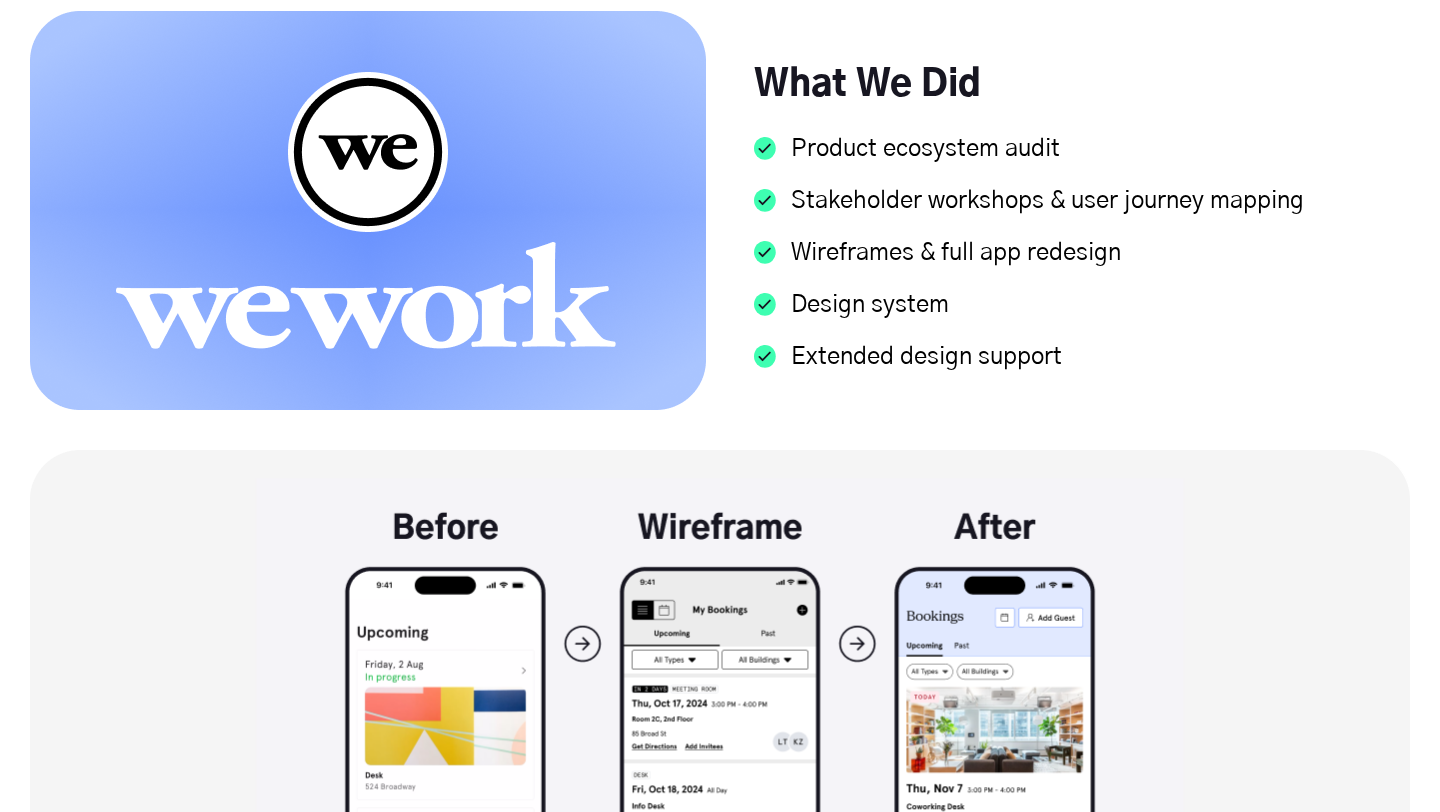 scroll, scrollTop: 2871, scrollLeft: 0, axis: vertical 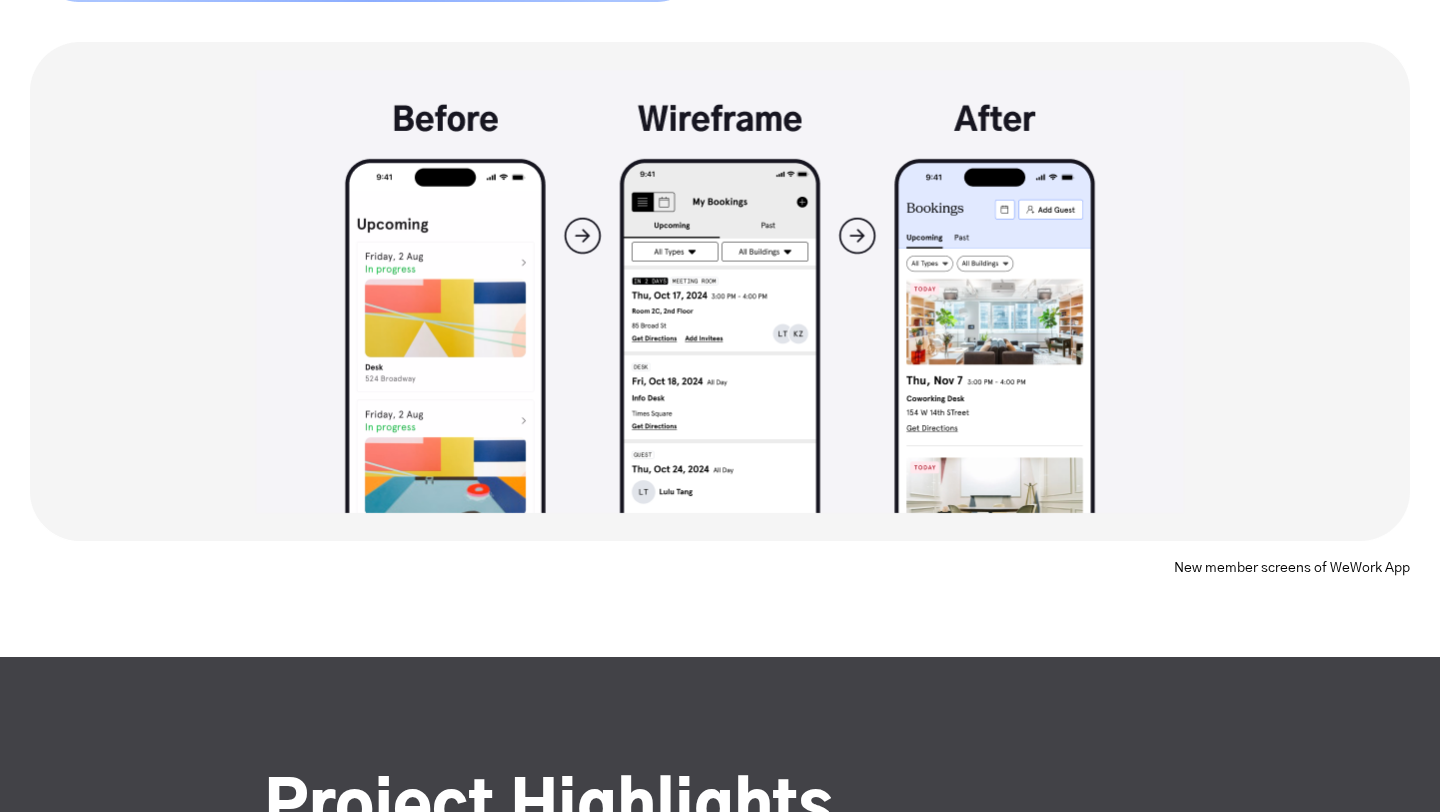 drag, startPoint x: 1173, startPoint y: 573, endPoint x: 1439, endPoint y: 573, distance: 266 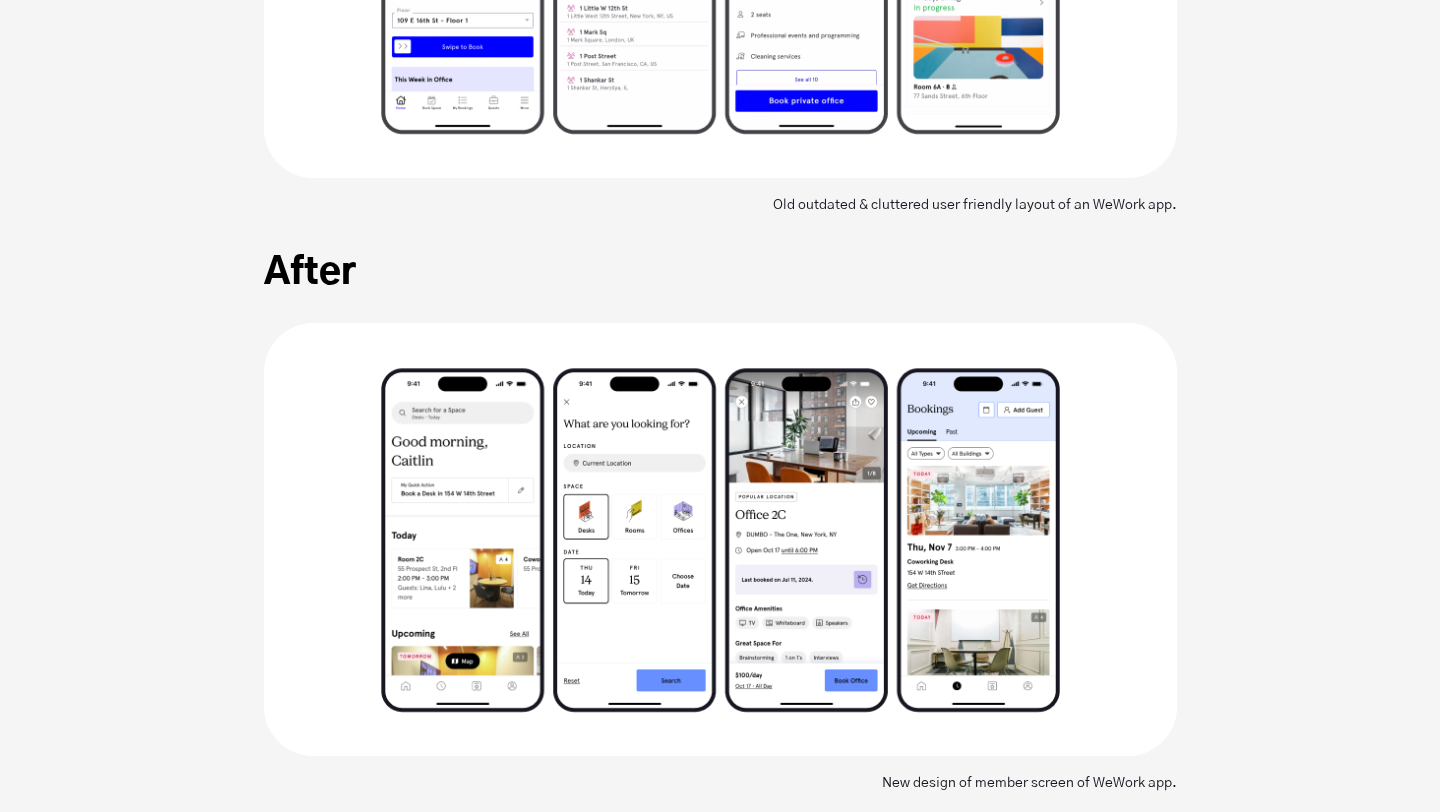 scroll, scrollTop: 6764, scrollLeft: 0, axis: vertical 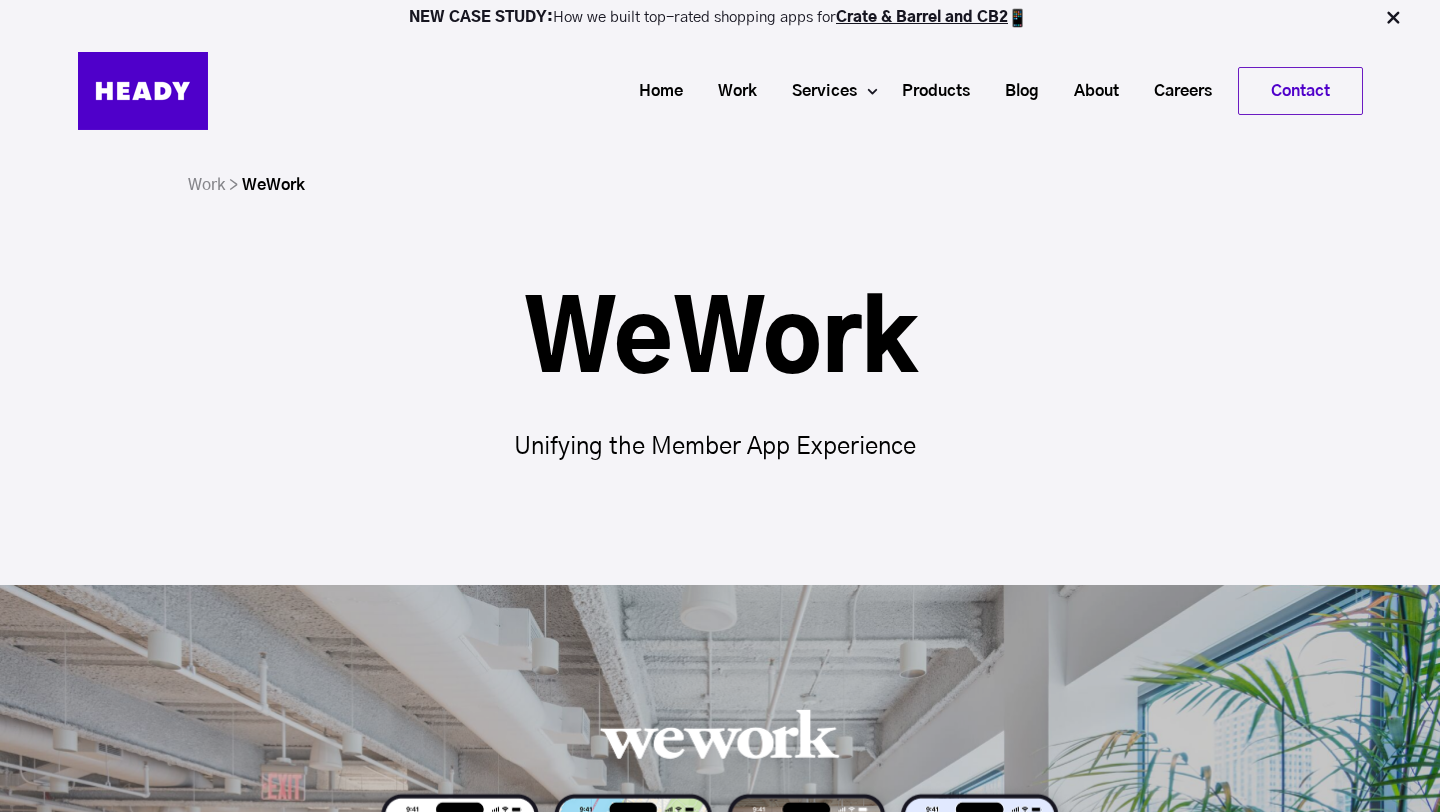 drag, startPoint x: 799, startPoint y: 456, endPoint x: 988, endPoint y: 6, distance: 488.0789 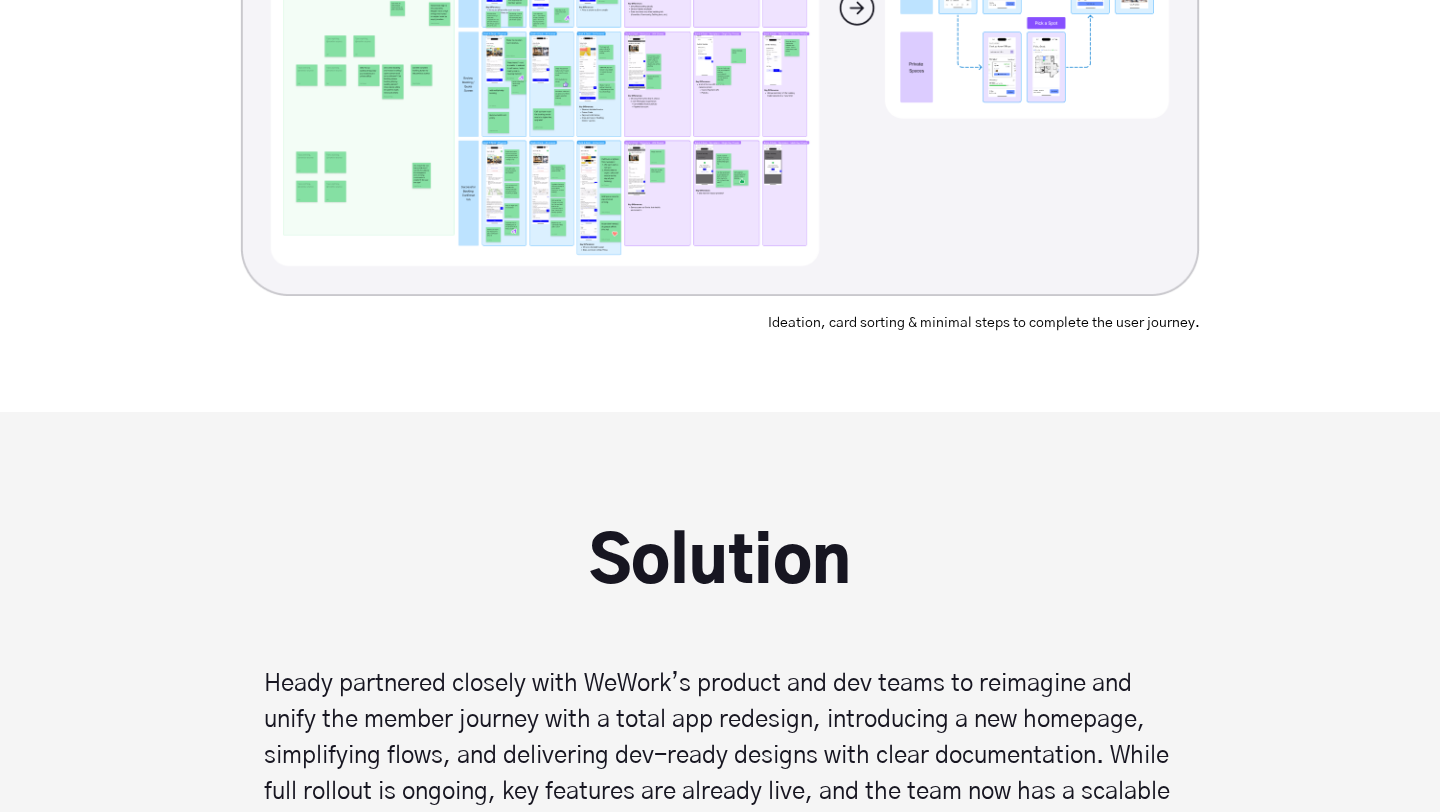scroll, scrollTop: 5705, scrollLeft: 0, axis: vertical 